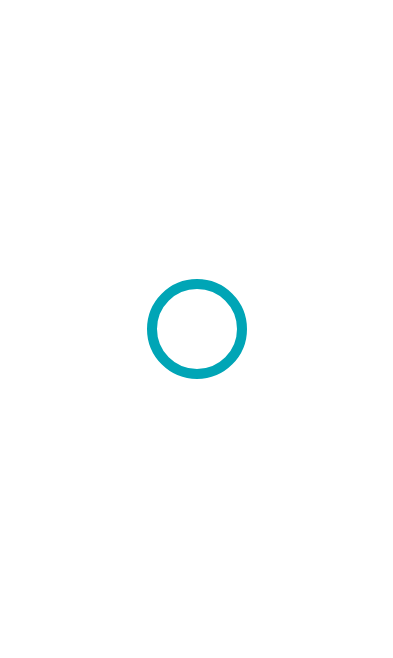 scroll, scrollTop: 0, scrollLeft: 0, axis: both 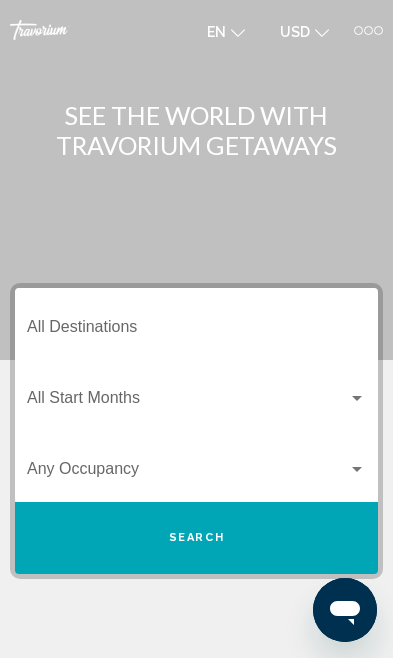 click on "Destination All Destinations" at bounding box center (196, 331) 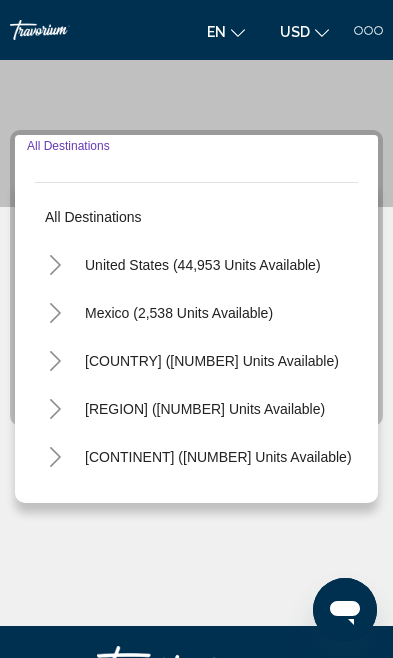 scroll, scrollTop: 218, scrollLeft: 0, axis: vertical 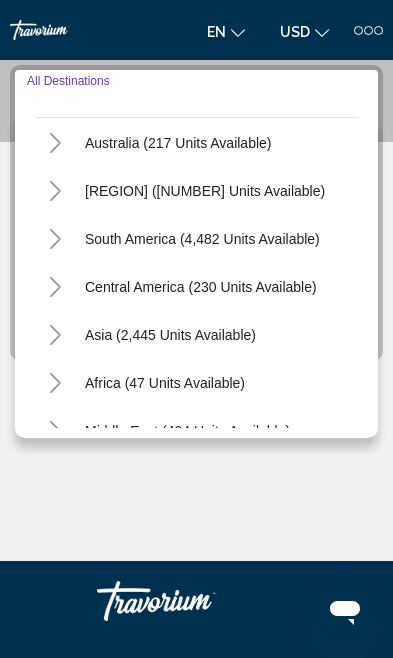 click 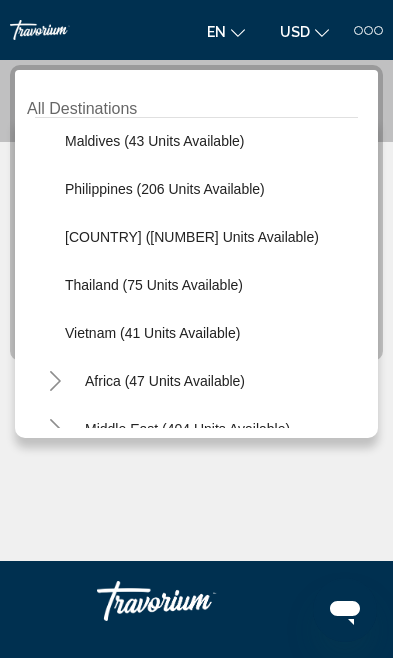 scroll, scrollTop: 779, scrollLeft: 0, axis: vertical 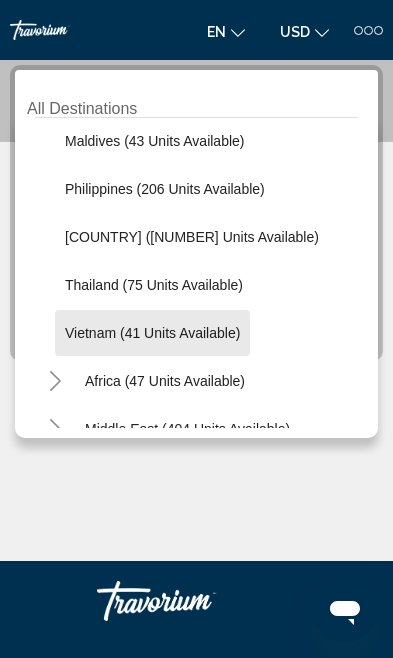click on "Vietnam (41 units available)" 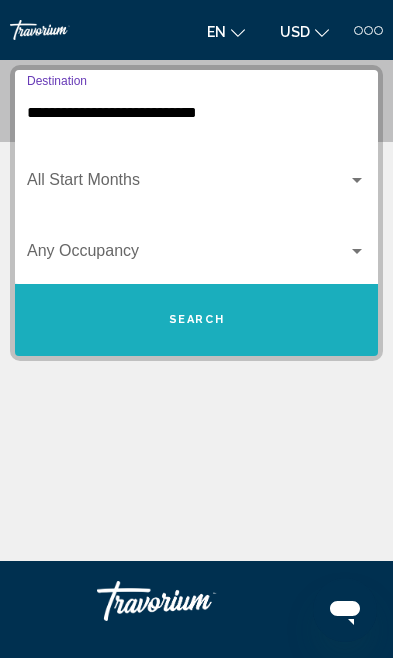 click on "Search" at bounding box center [196, 320] 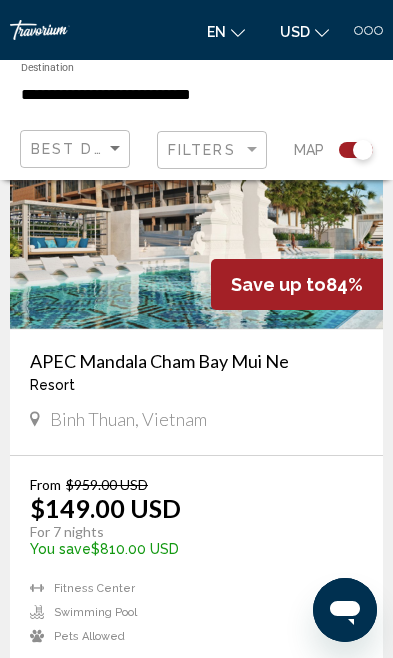 scroll, scrollTop: 2163, scrollLeft: 0, axis: vertical 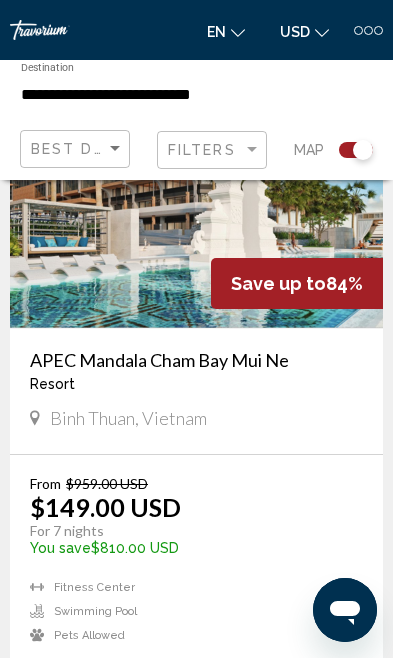 click on "1 unit" at bounding box center [245, 684] 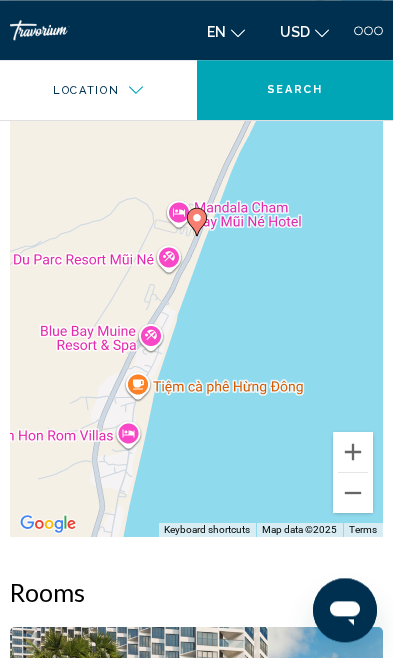 scroll, scrollTop: 2908, scrollLeft: 0, axis: vertical 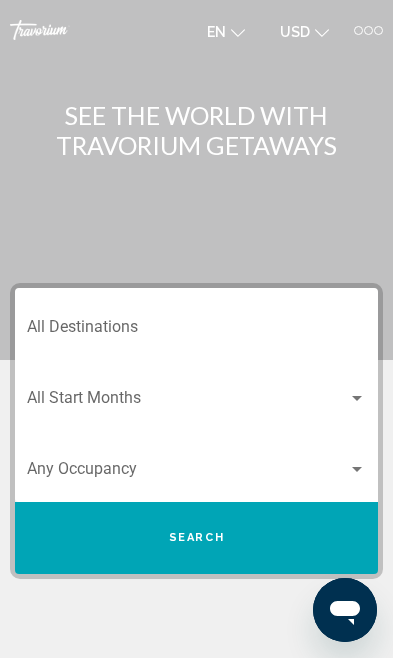 click on "Destination All Destinations" at bounding box center [196, 331] 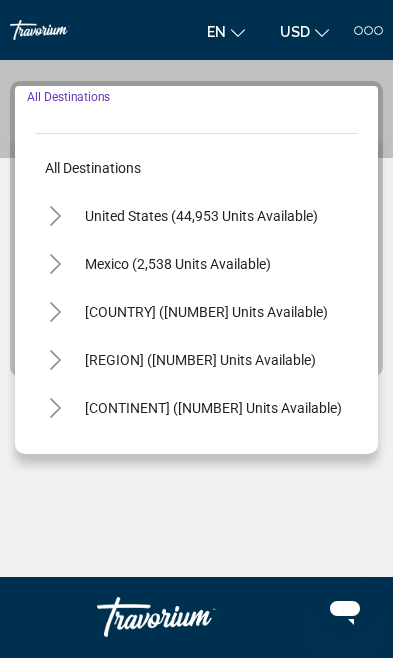 scroll, scrollTop: 218, scrollLeft: 0, axis: vertical 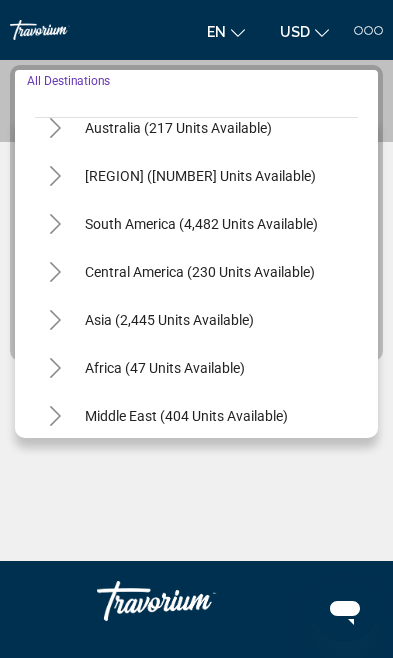 click 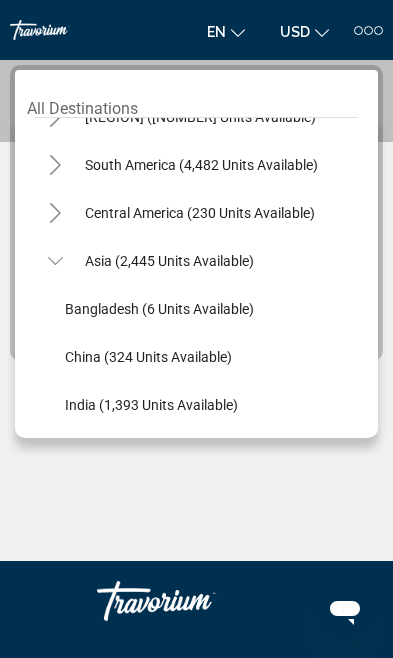 scroll, scrollTop: 372, scrollLeft: 0, axis: vertical 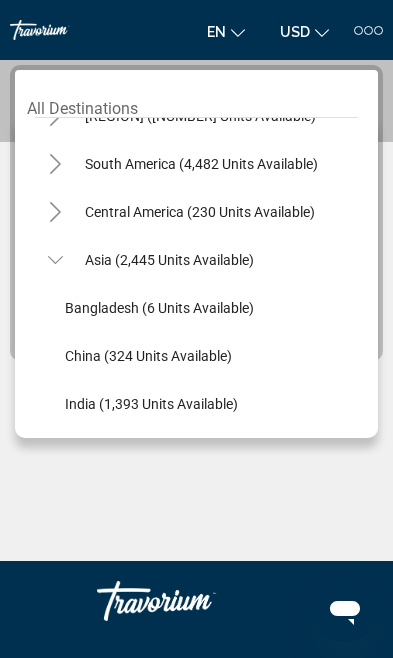 click on "China (324 units available)" 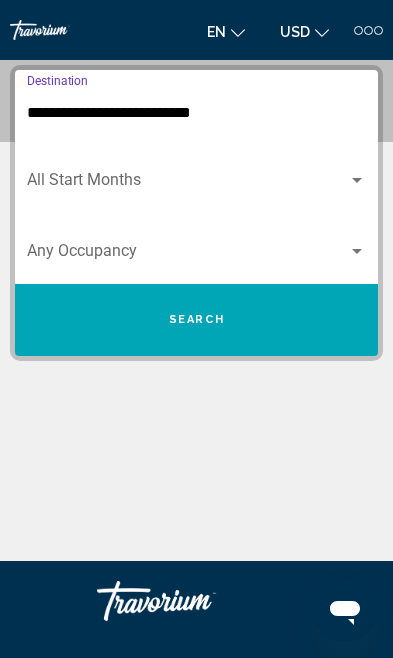 click on "Search" at bounding box center [196, 320] 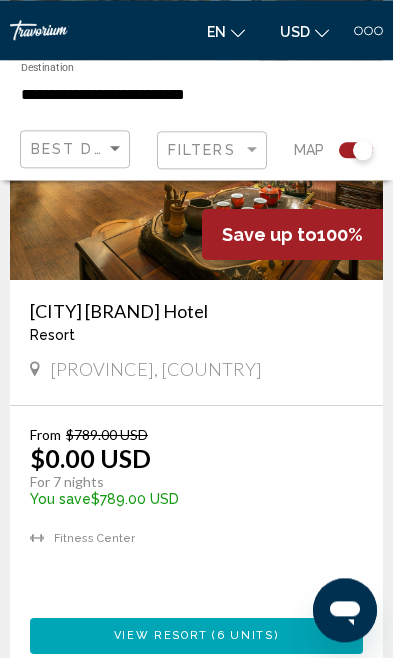 scroll, scrollTop: 385, scrollLeft: 0, axis: vertical 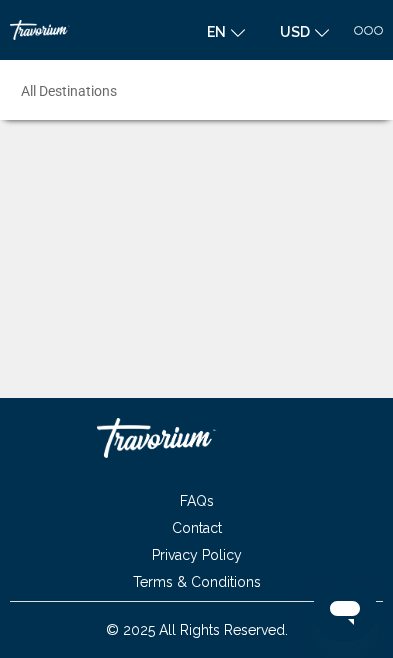 click on "Destination All Destinations" at bounding box center (135, 95) 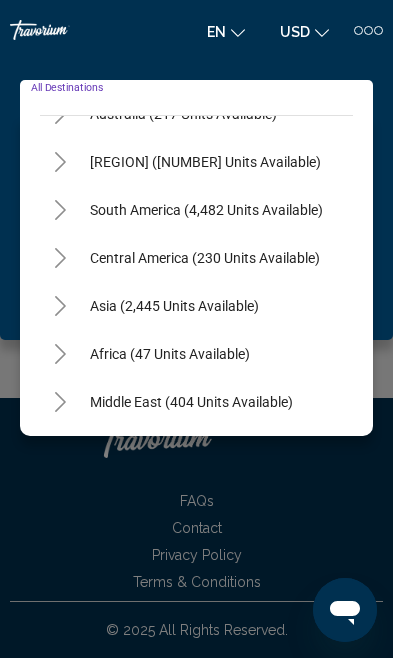 scroll, scrollTop: 324, scrollLeft: 0, axis: vertical 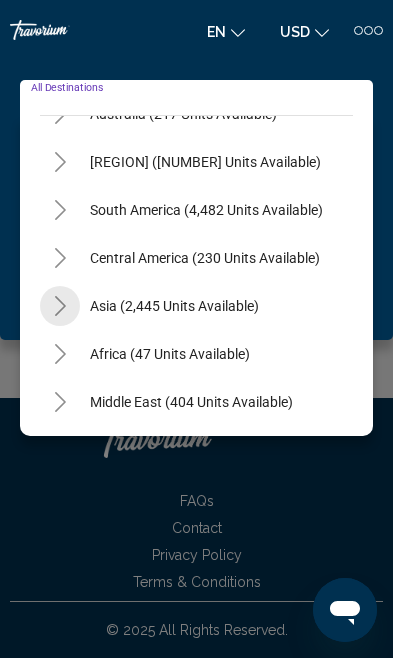 click 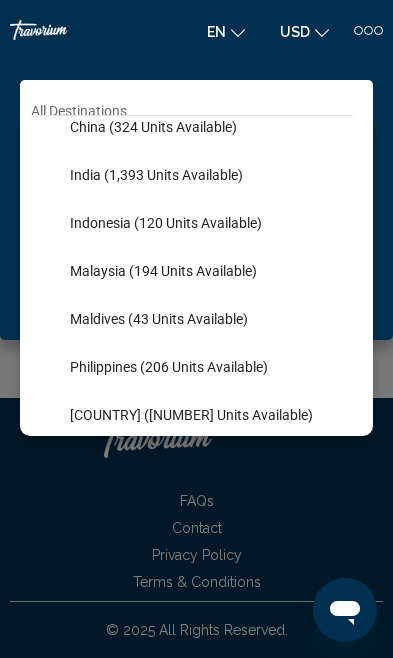 scroll, scrollTop: 600, scrollLeft: 0, axis: vertical 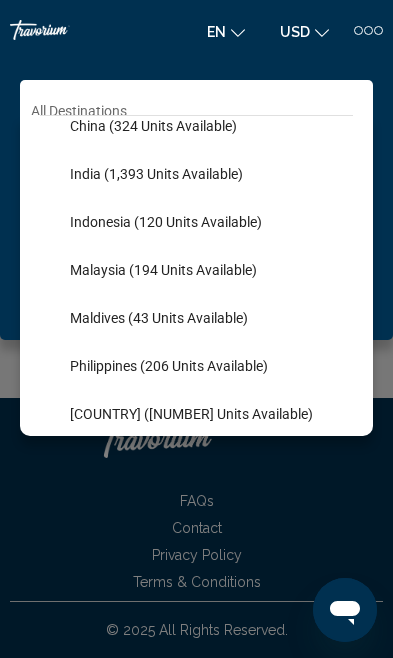 click on "Maldives (43 units available)" 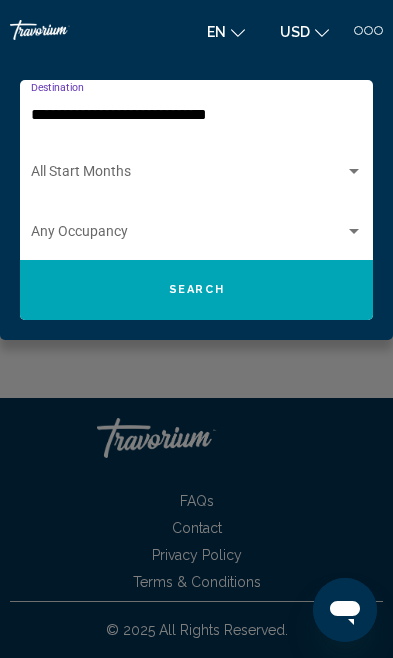 click on "Search" at bounding box center (196, 290) 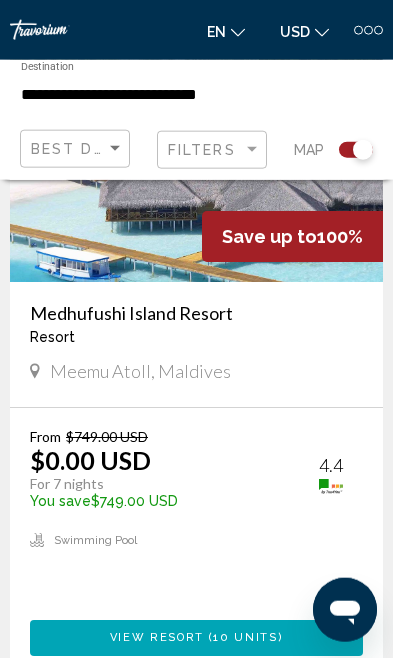 scroll, scrollTop: 766, scrollLeft: 0, axis: vertical 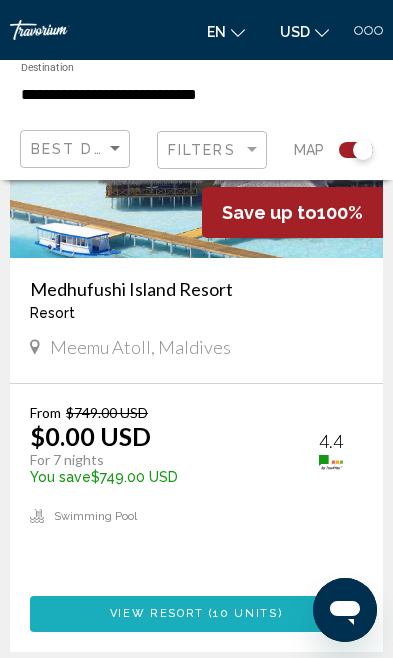 click on "View Resort    ( 10 units )" at bounding box center [196, 614] 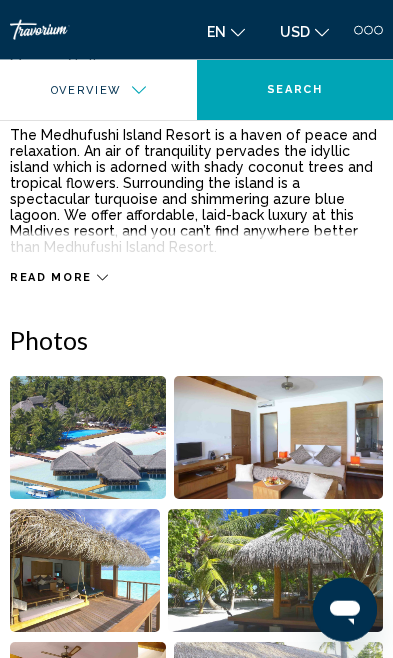 scroll, scrollTop: 665, scrollLeft: 0, axis: vertical 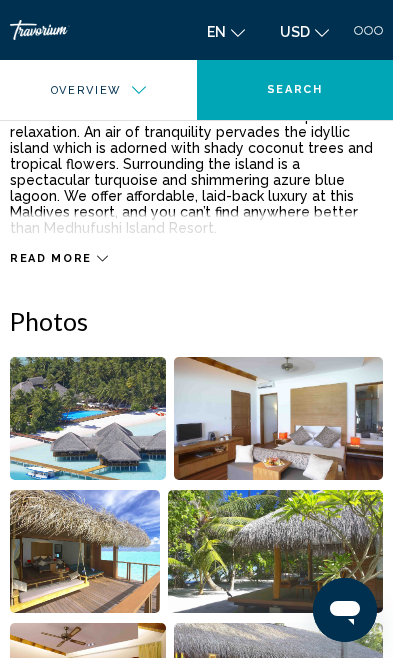 click at bounding box center (88, 418) 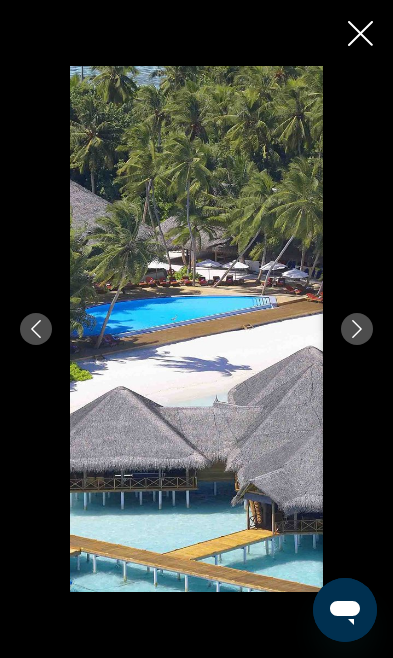 click at bounding box center (357, 329) 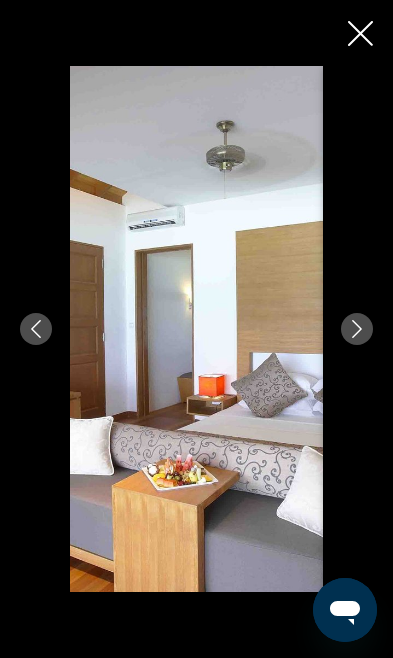 click 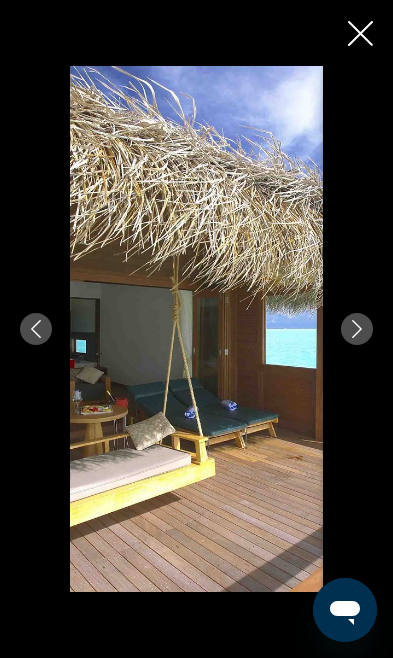 click 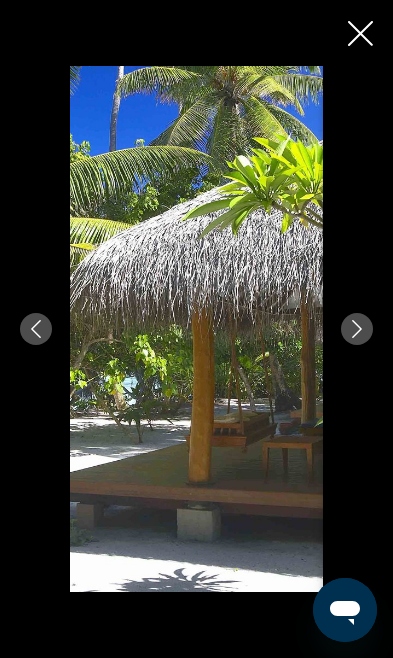 click 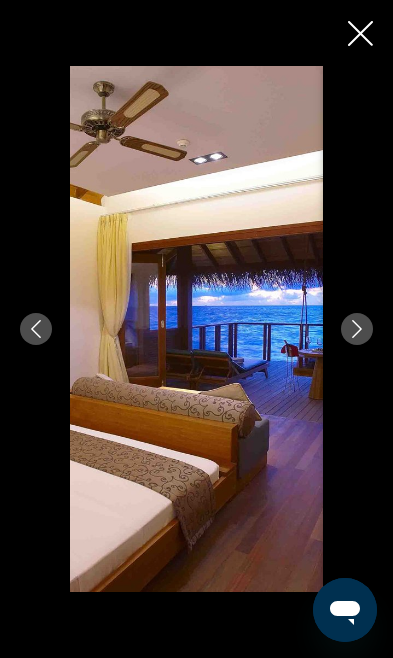 click 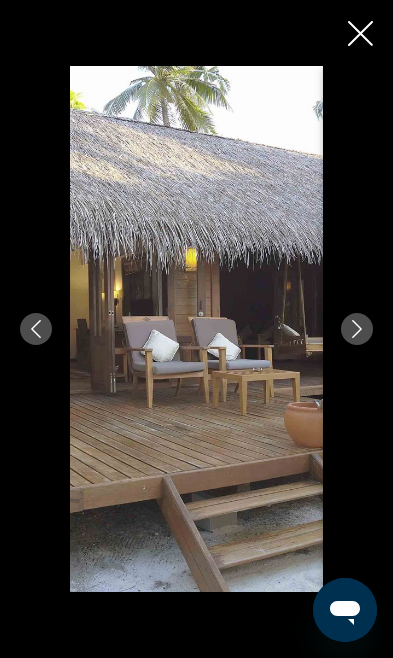 click 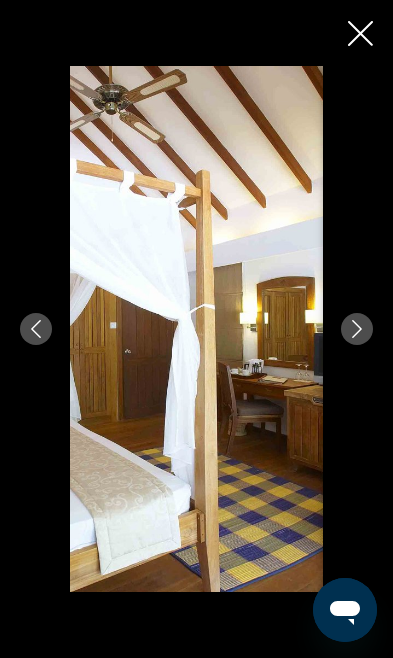 click 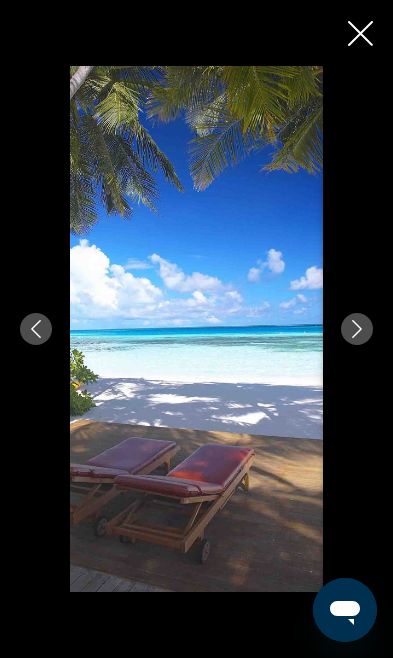 click 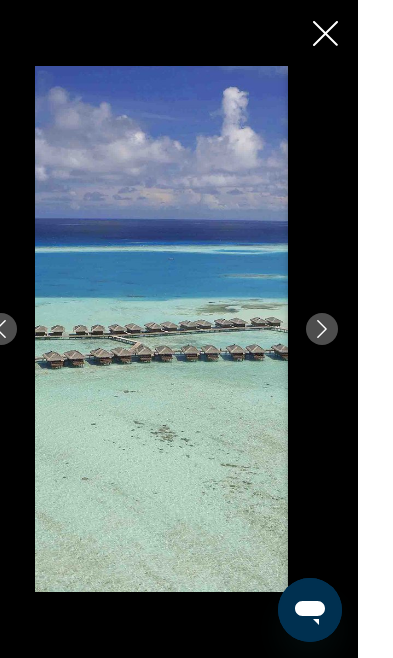 scroll, scrollTop: 727, scrollLeft: 0, axis: vertical 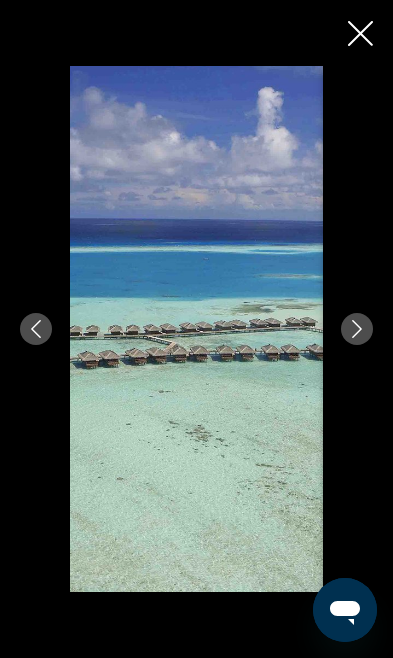 click 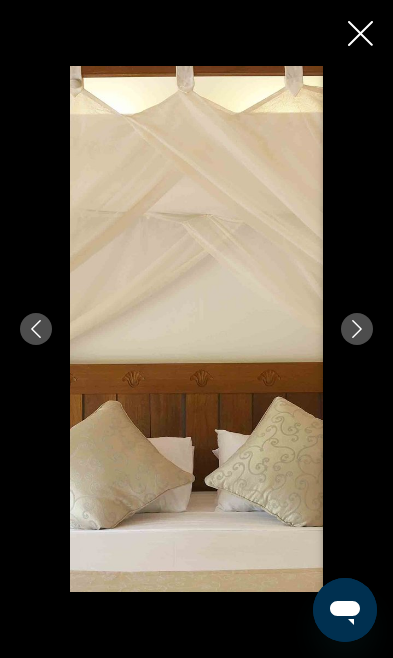 click at bounding box center (357, 329) 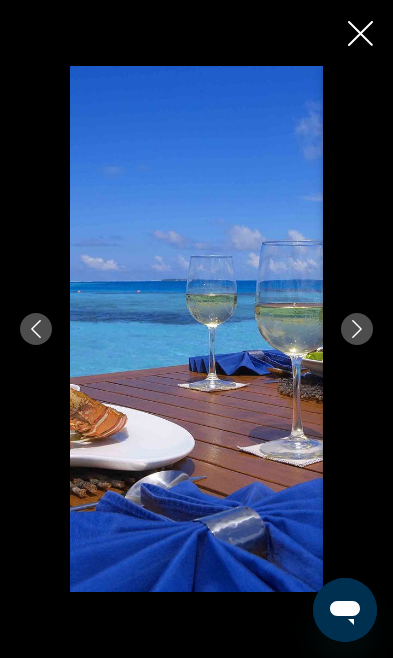 click at bounding box center (357, 329) 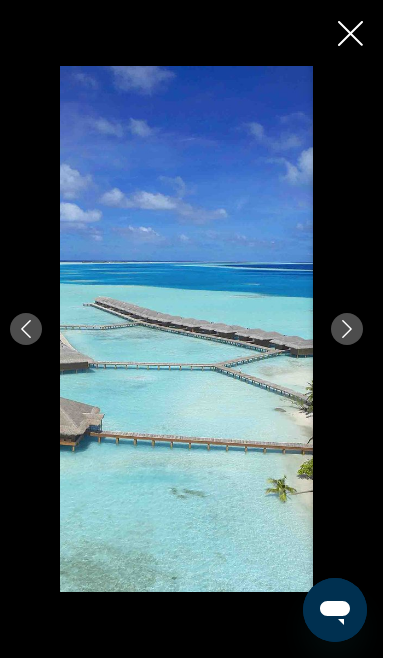 scroll, scrollTop: 753, scrollLeft: 0, axis: vertical 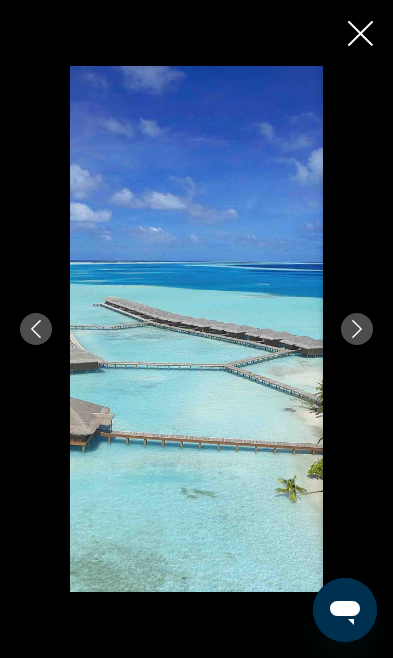 click at bounding box center [357, 329] 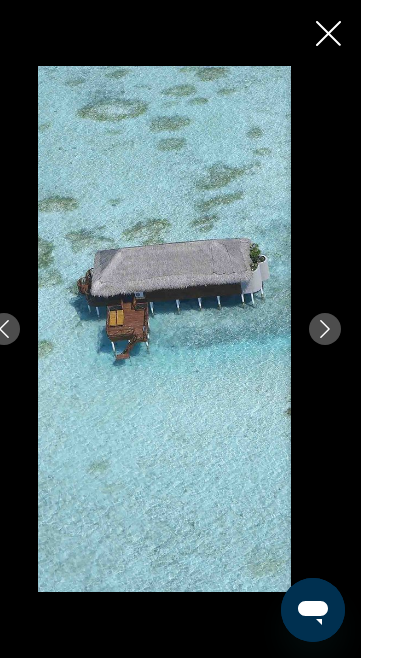 scroll, scrollTop: 713, scrollLeft: 0, axis: vertical 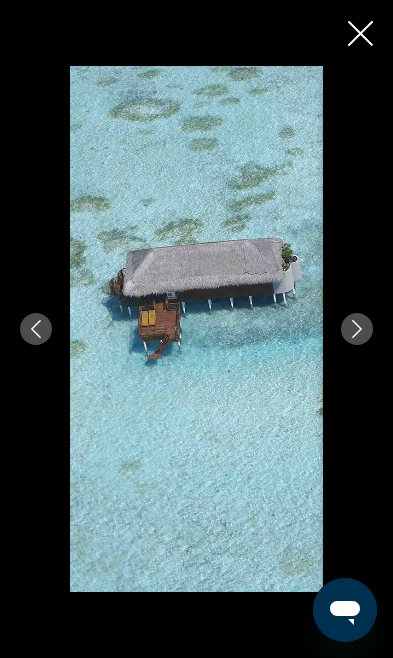 click at bounding box center [357, 329] 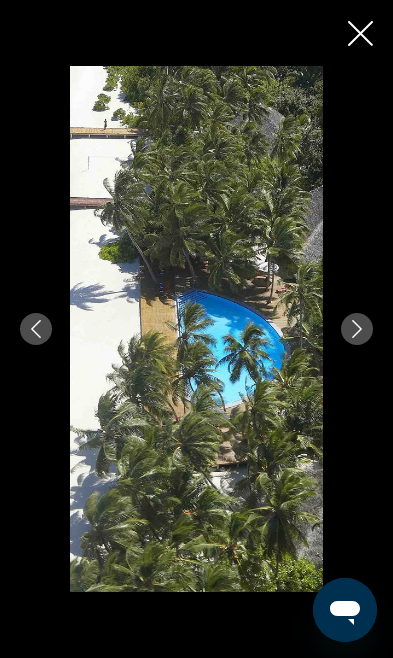 click at bounding box center (357, 329) 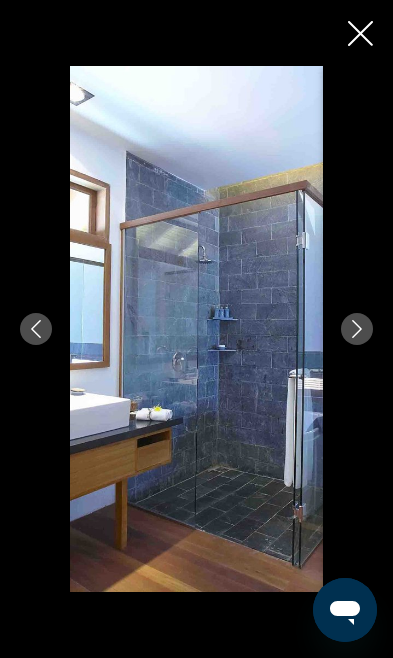 click 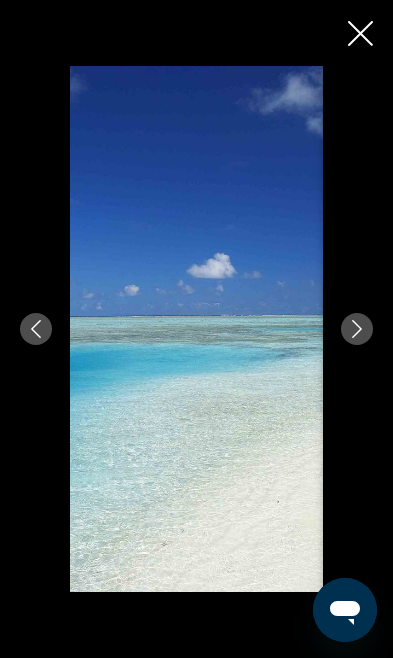 click 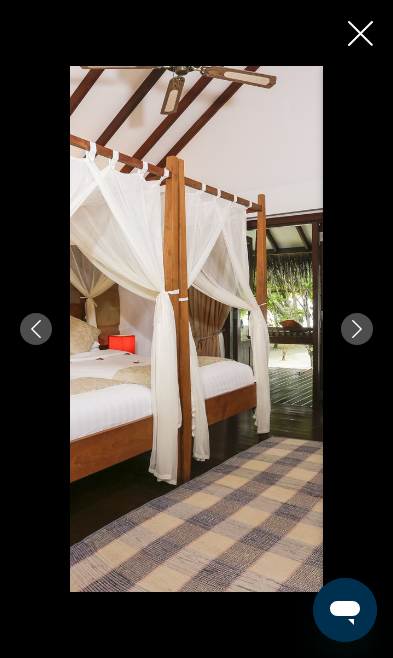 click 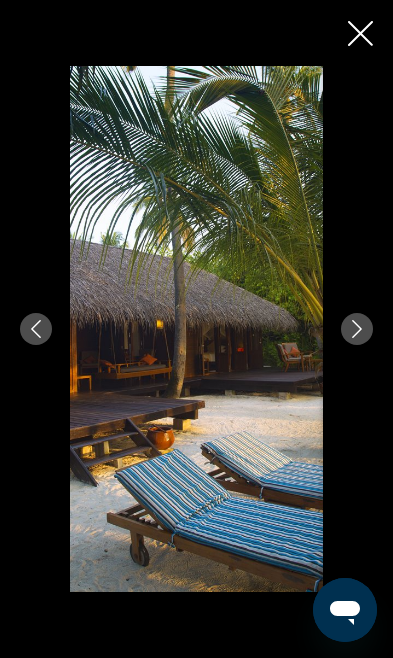 click 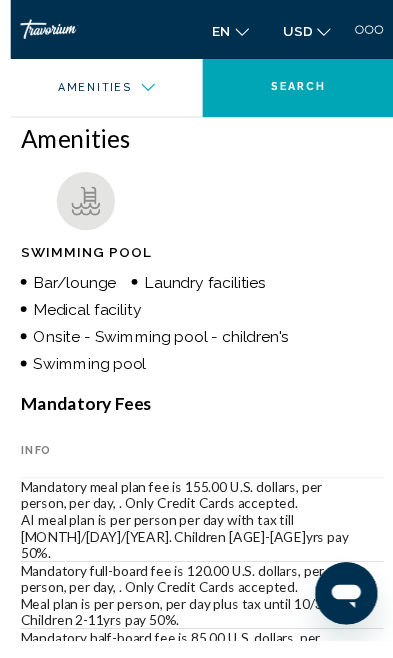 scroll, scrollTop: 1430, scrollLeft: 0, axis: vertical 